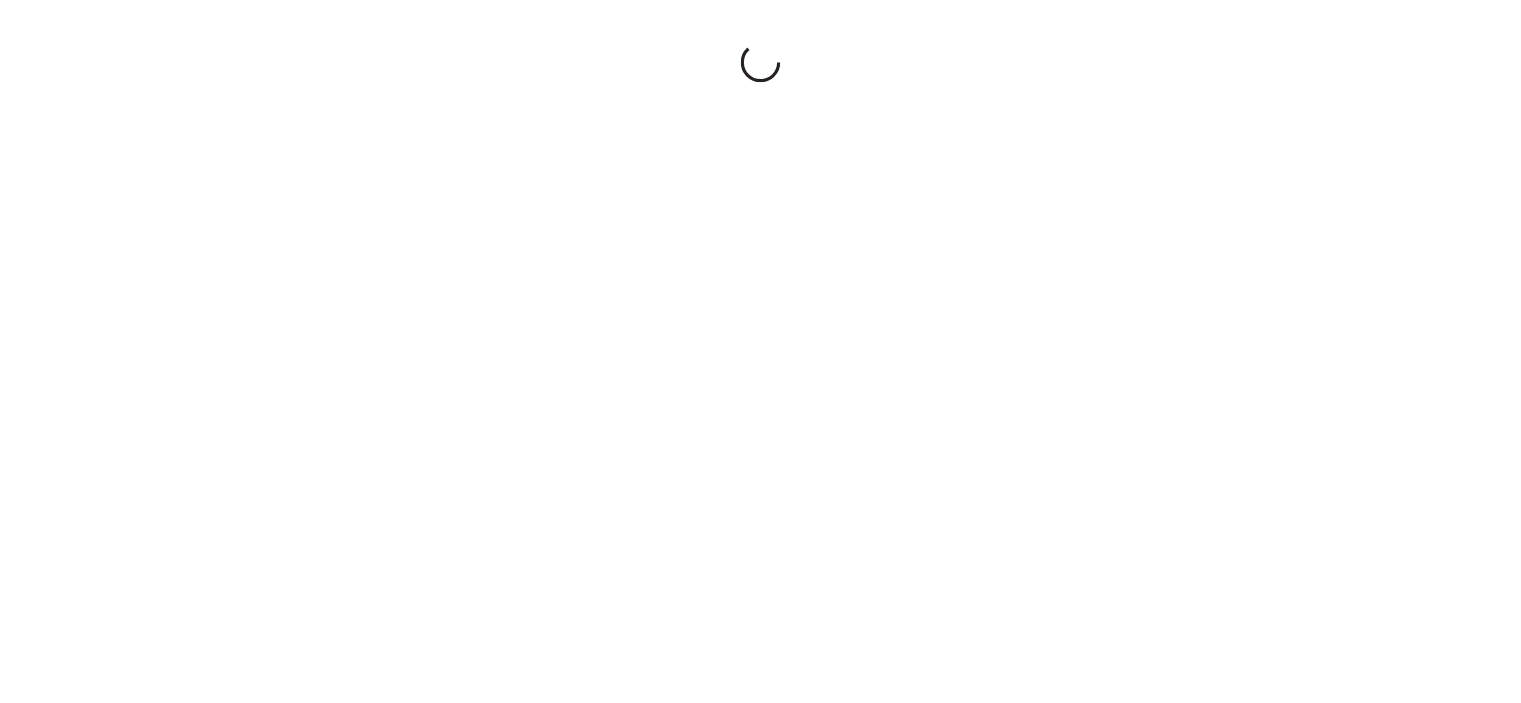 scroll, scrollTop: 0, scrollLeft: 0, axis: both 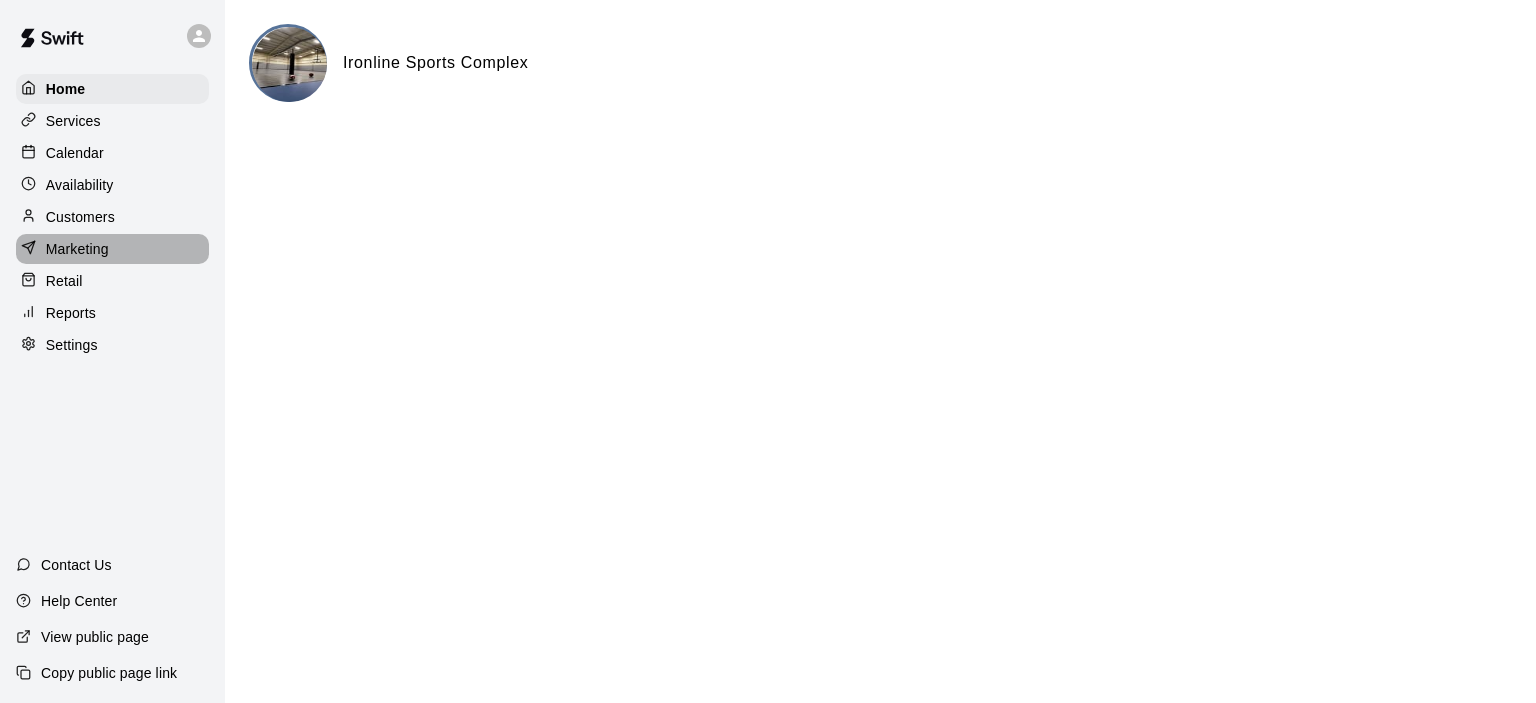 click on "Marketing" at bounding box center [77, 249] 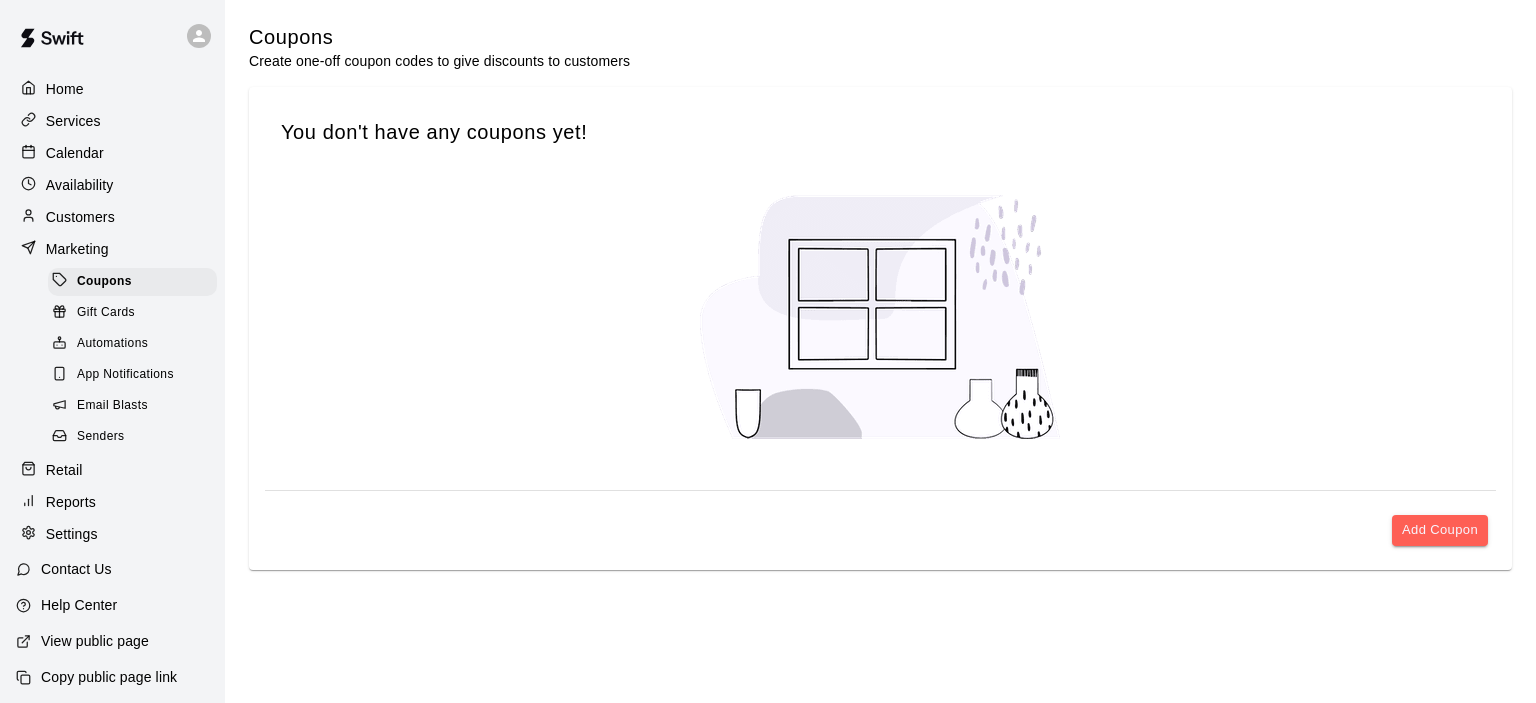 click on "Senders" at bounding box center [101, 437] 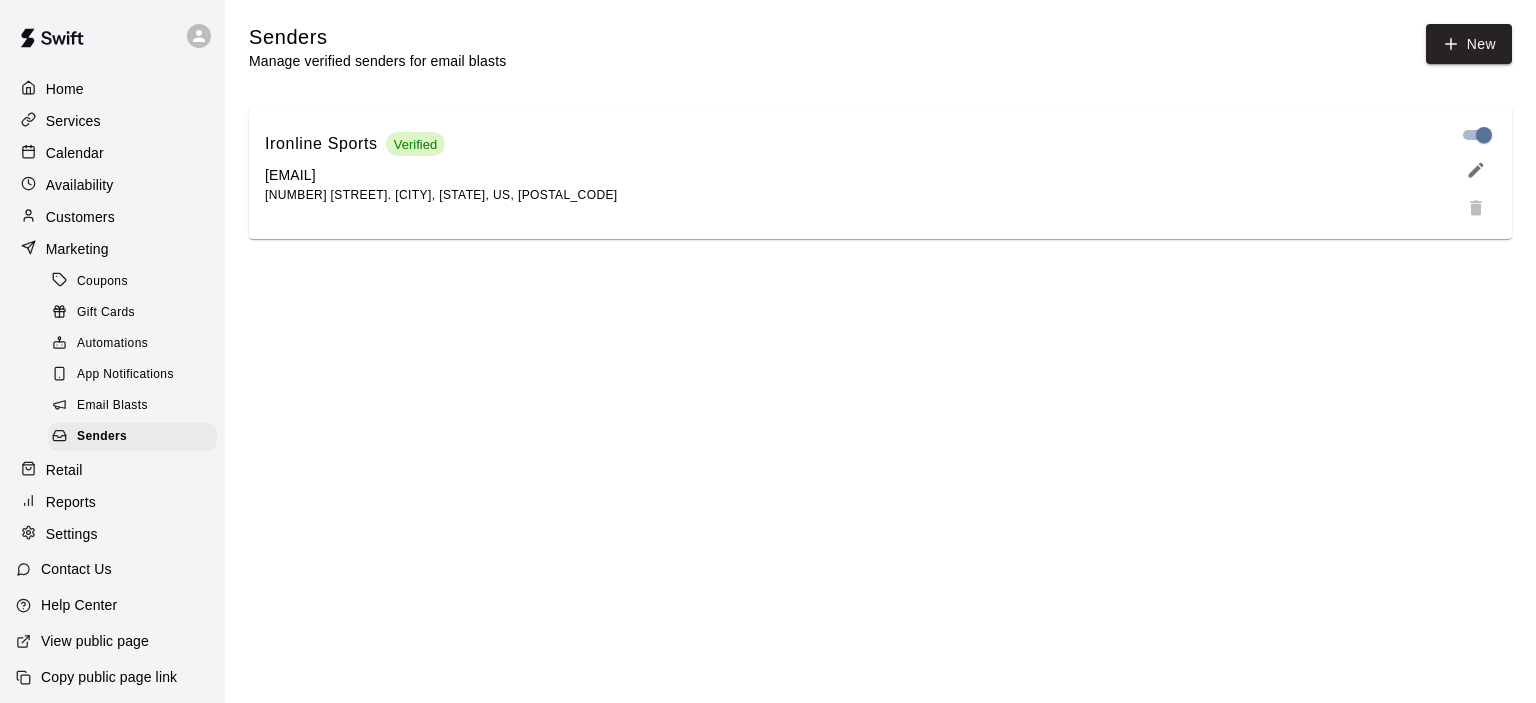 click on "Email Blasts" at bounding box center (112, 406) 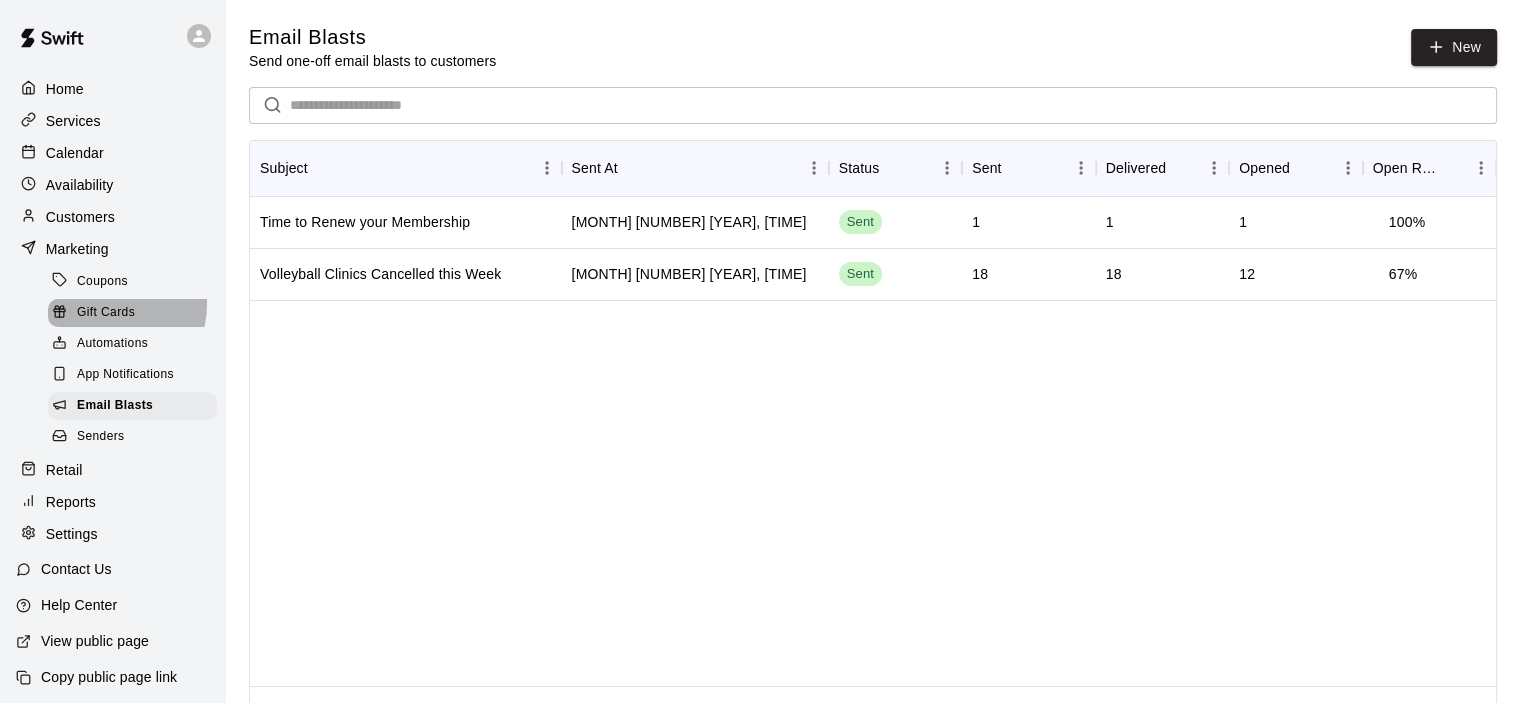 click on "Gift Cards" at bounding box center [106, 313] 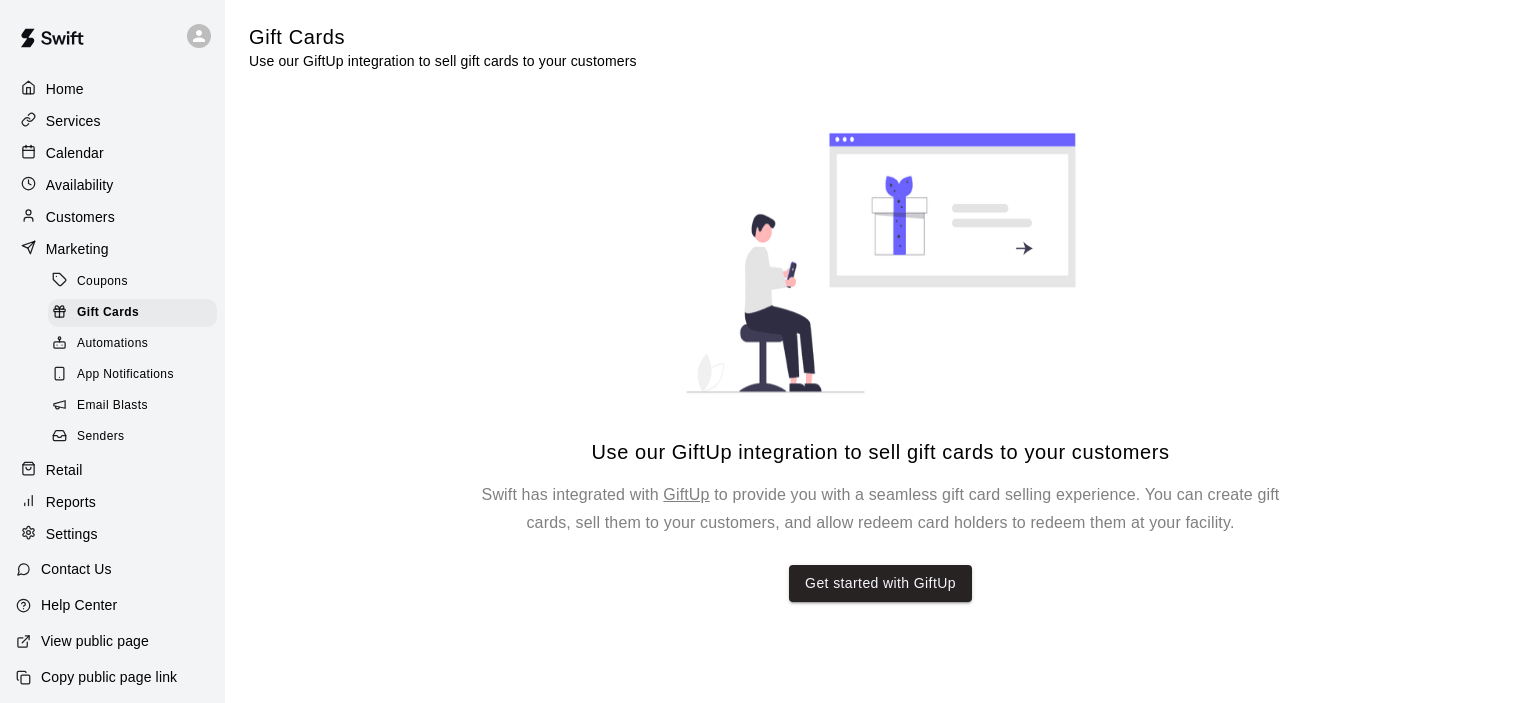 click on "Coupons" at bounding box center (102, 282) 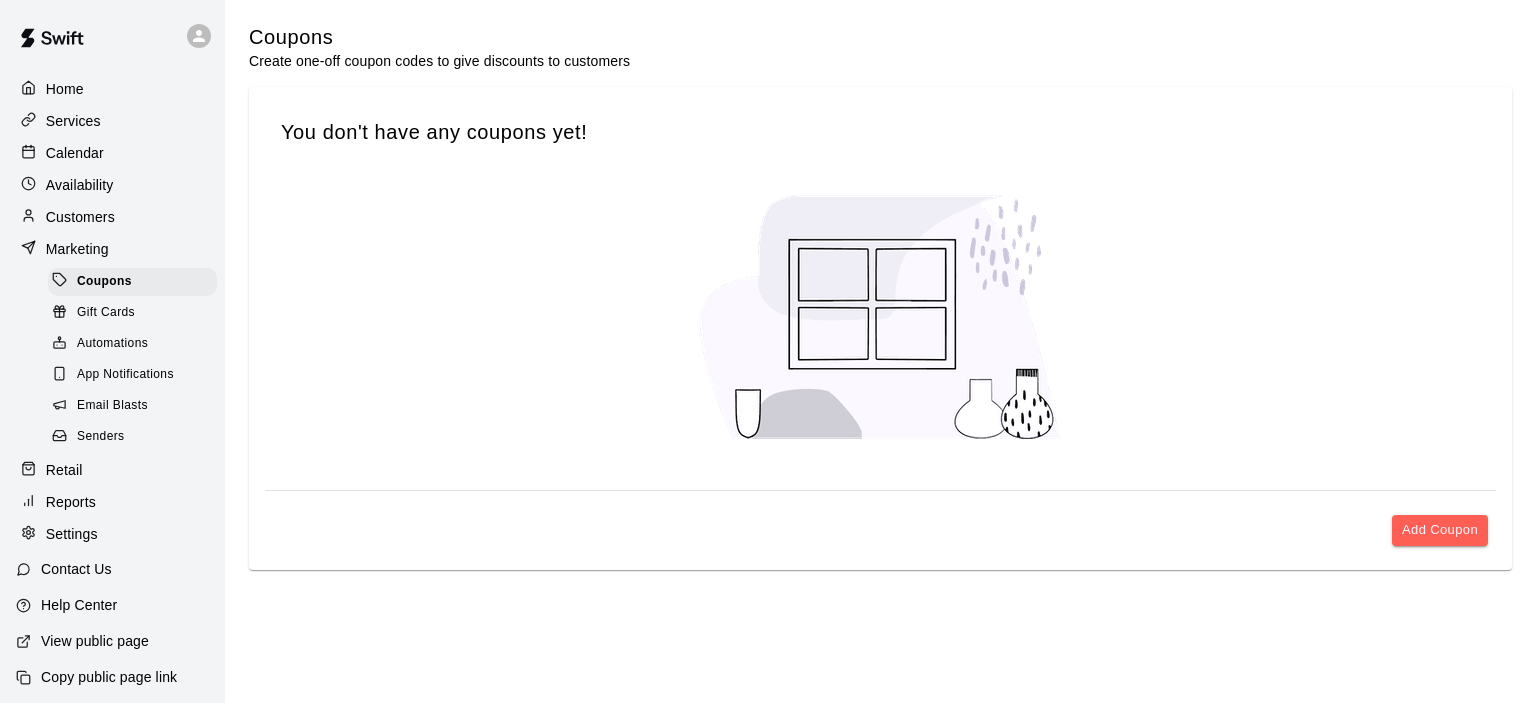 click on "Automations" at bounding box center [112, 344] 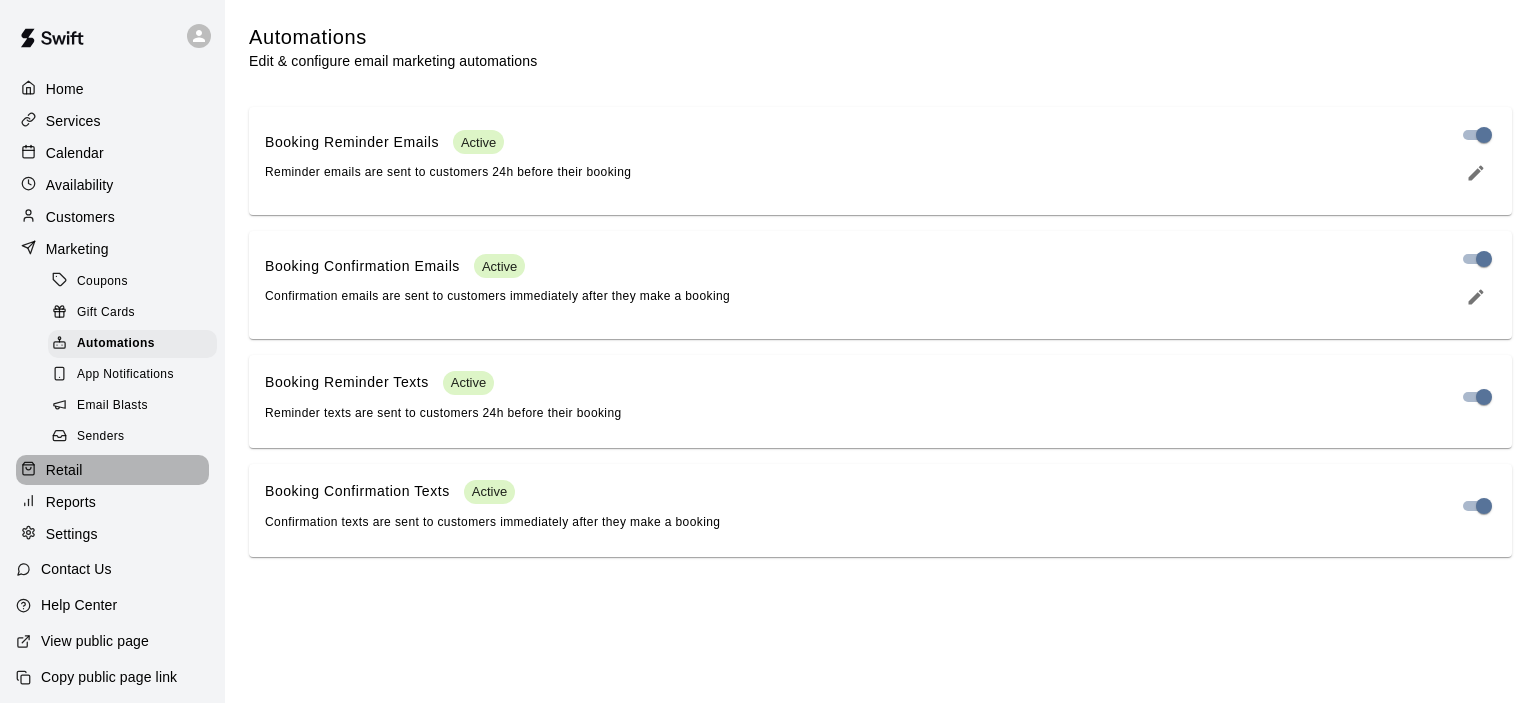 click on "Retail" at bounding box center (112, 470) 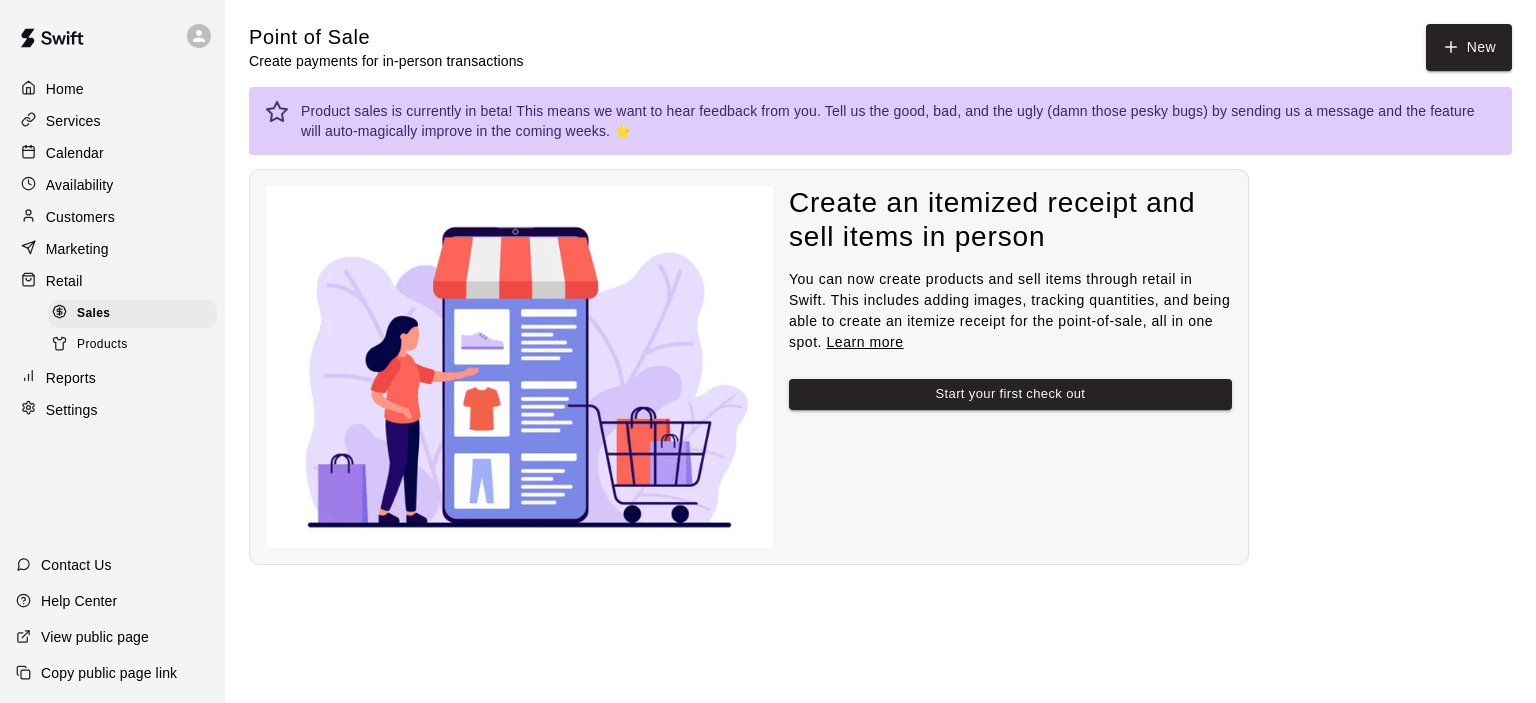 click on "Customers" at bounding box center [112, 217] 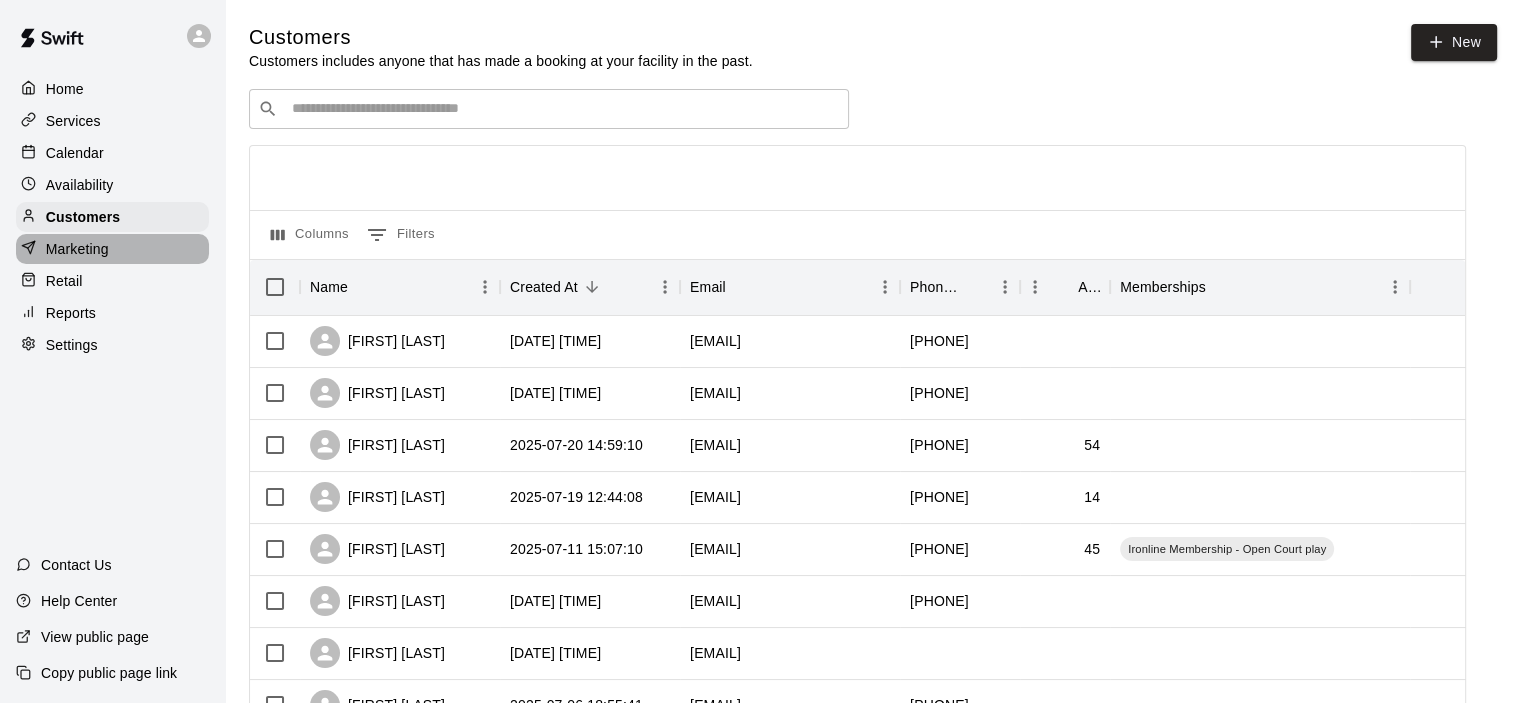 click on "Marketing" at bounding box center (77, 249) 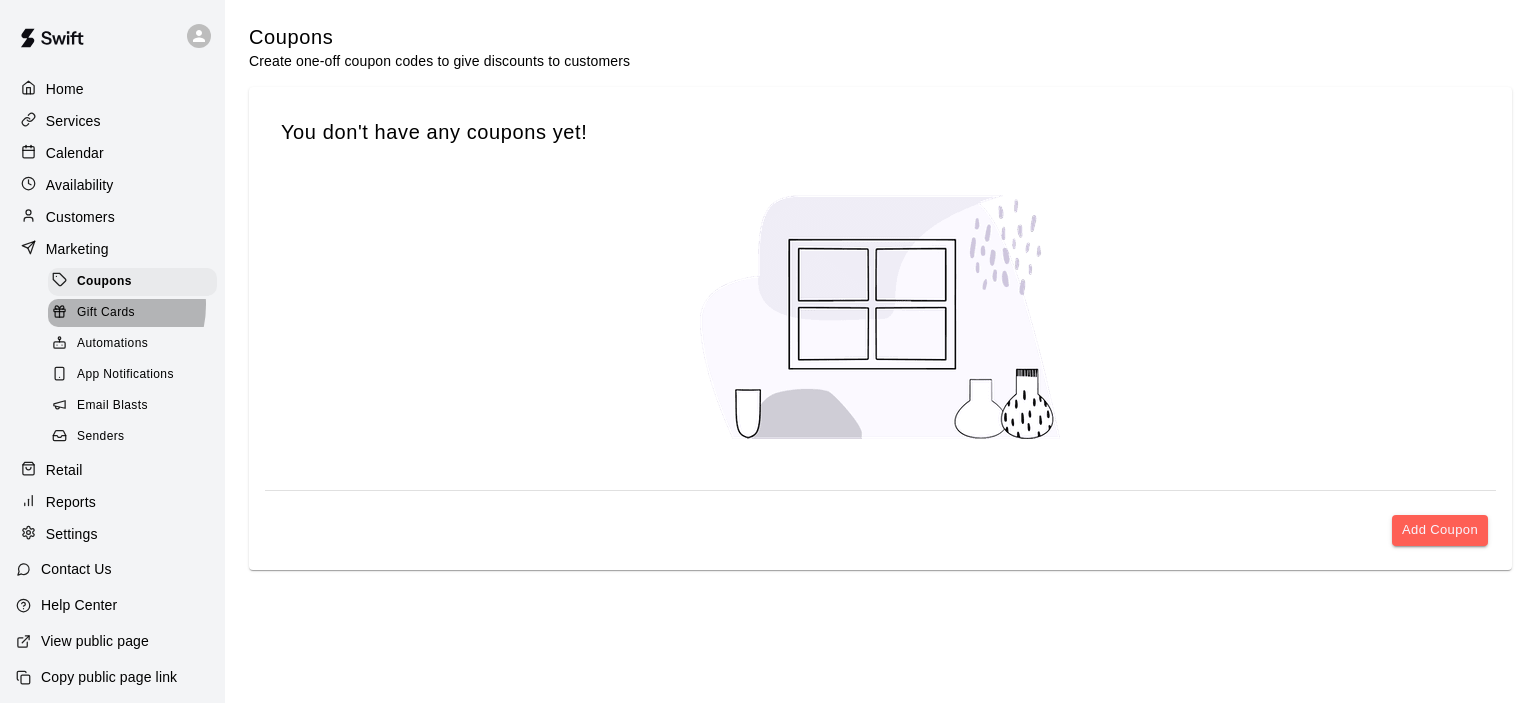 click on "Gift Cards" at bounding box center [106, 313] 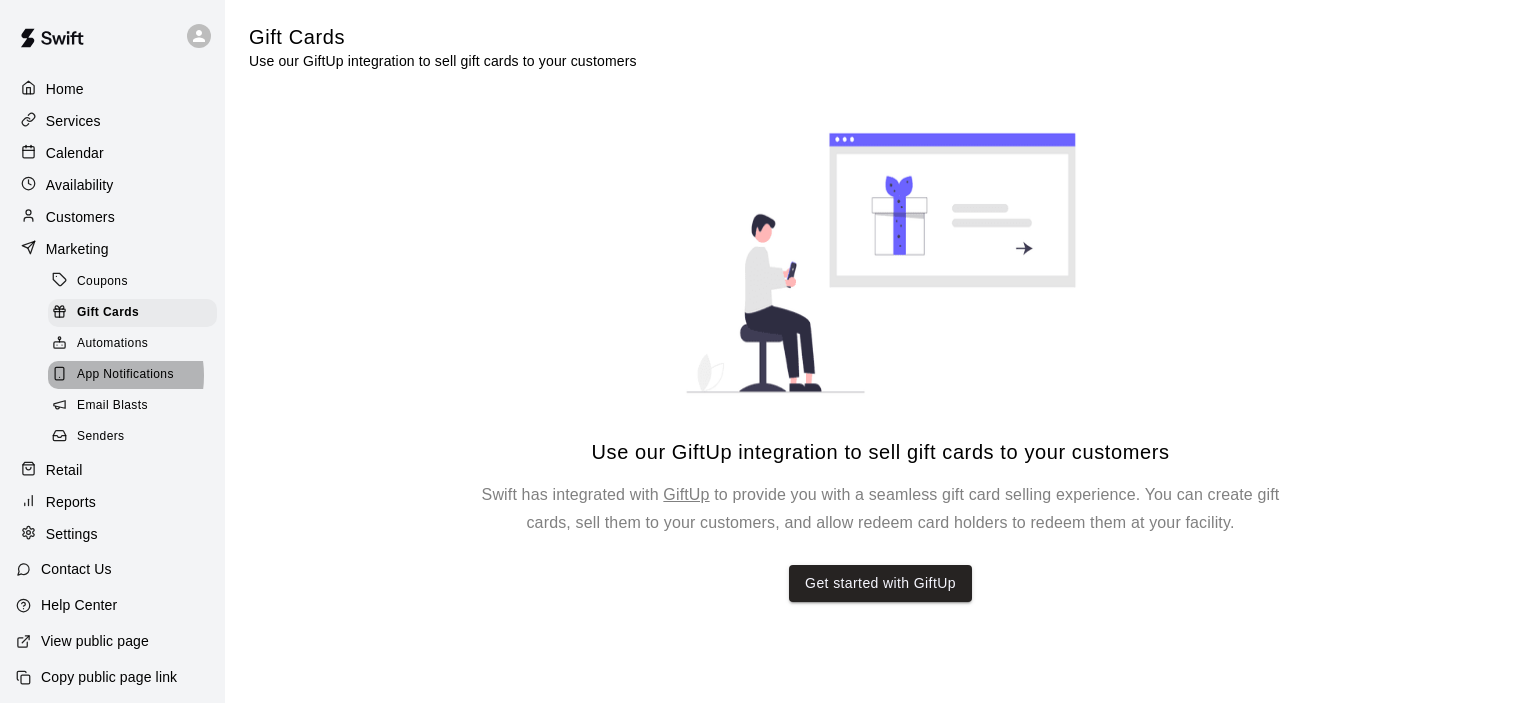 click on "App Notifications" at bounding box center [125, 375] 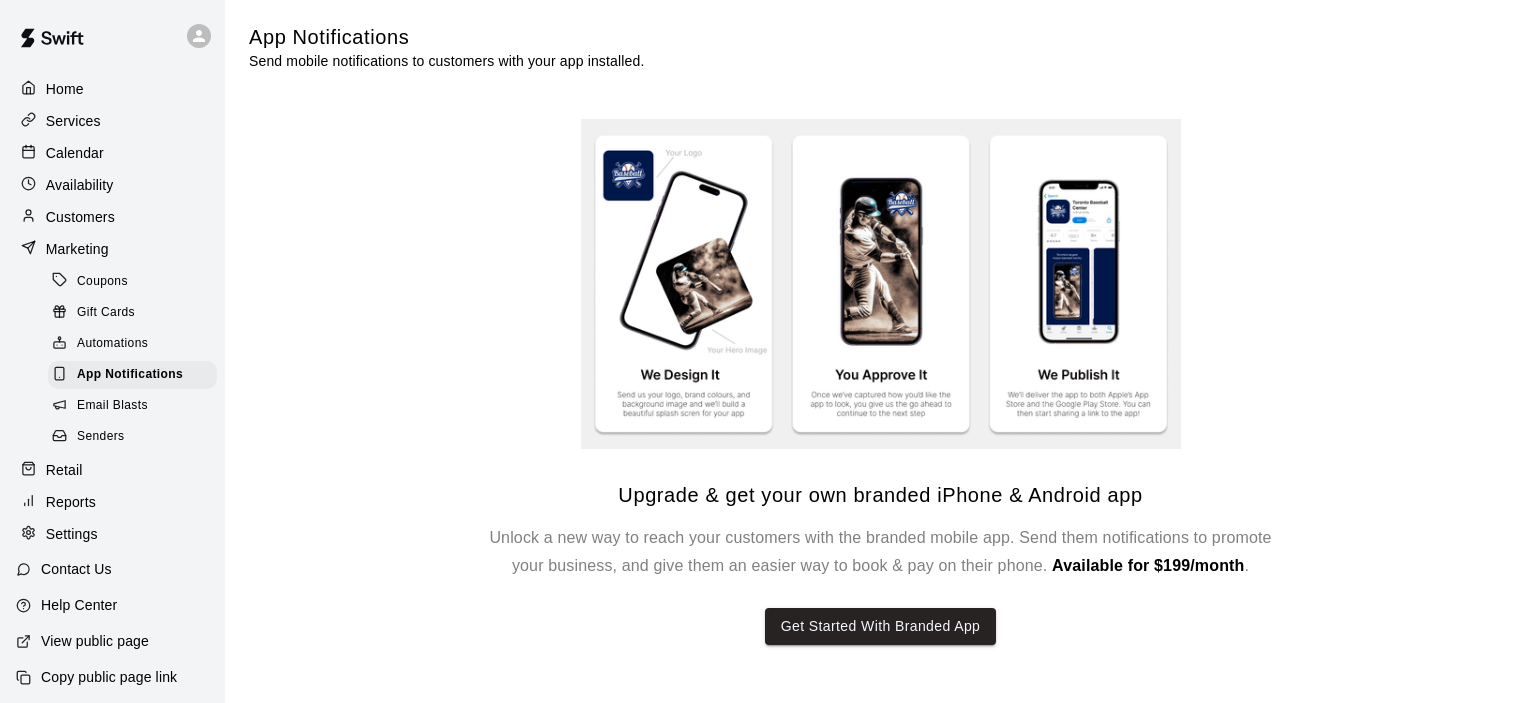 click on "Email Blasts" at bounding box center (112, 406) 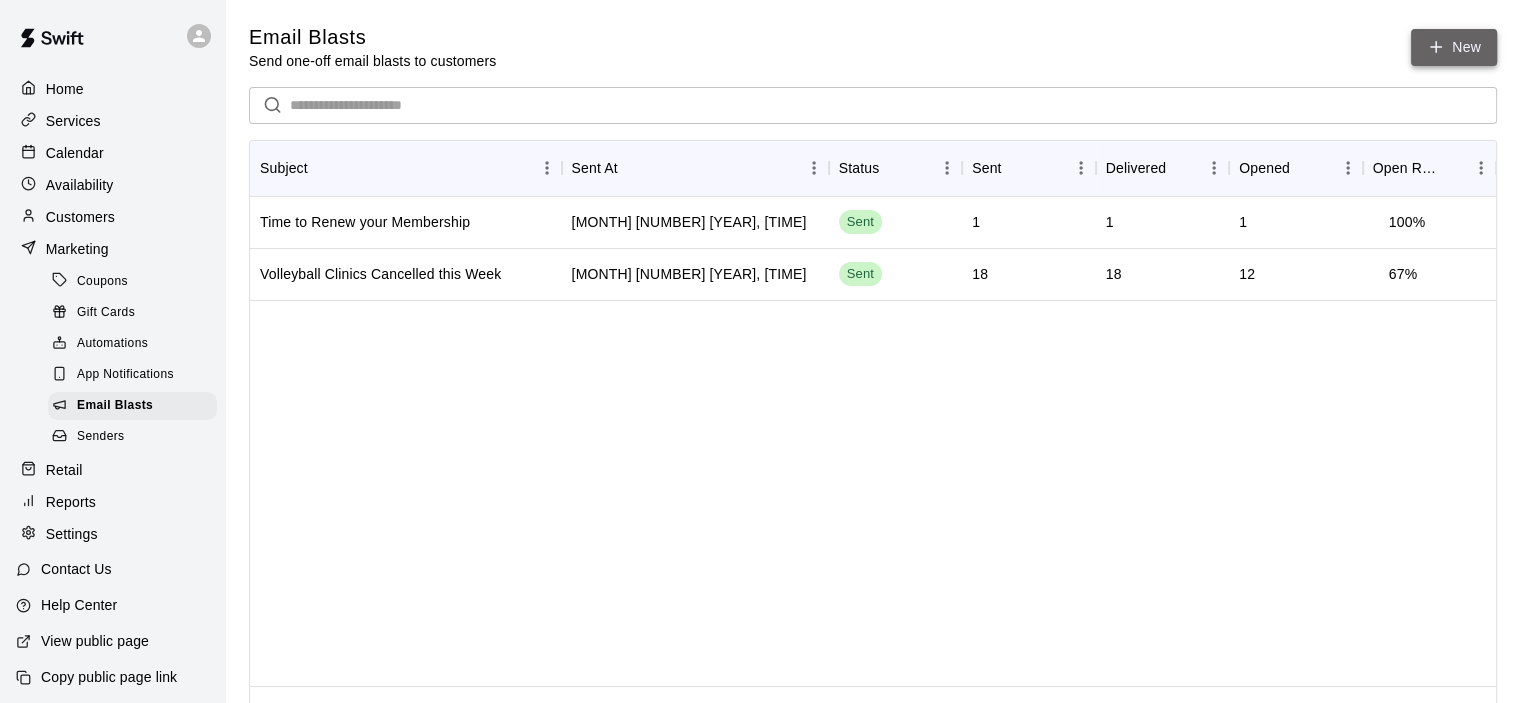 click on "New" at bounding box center (1454, 47) 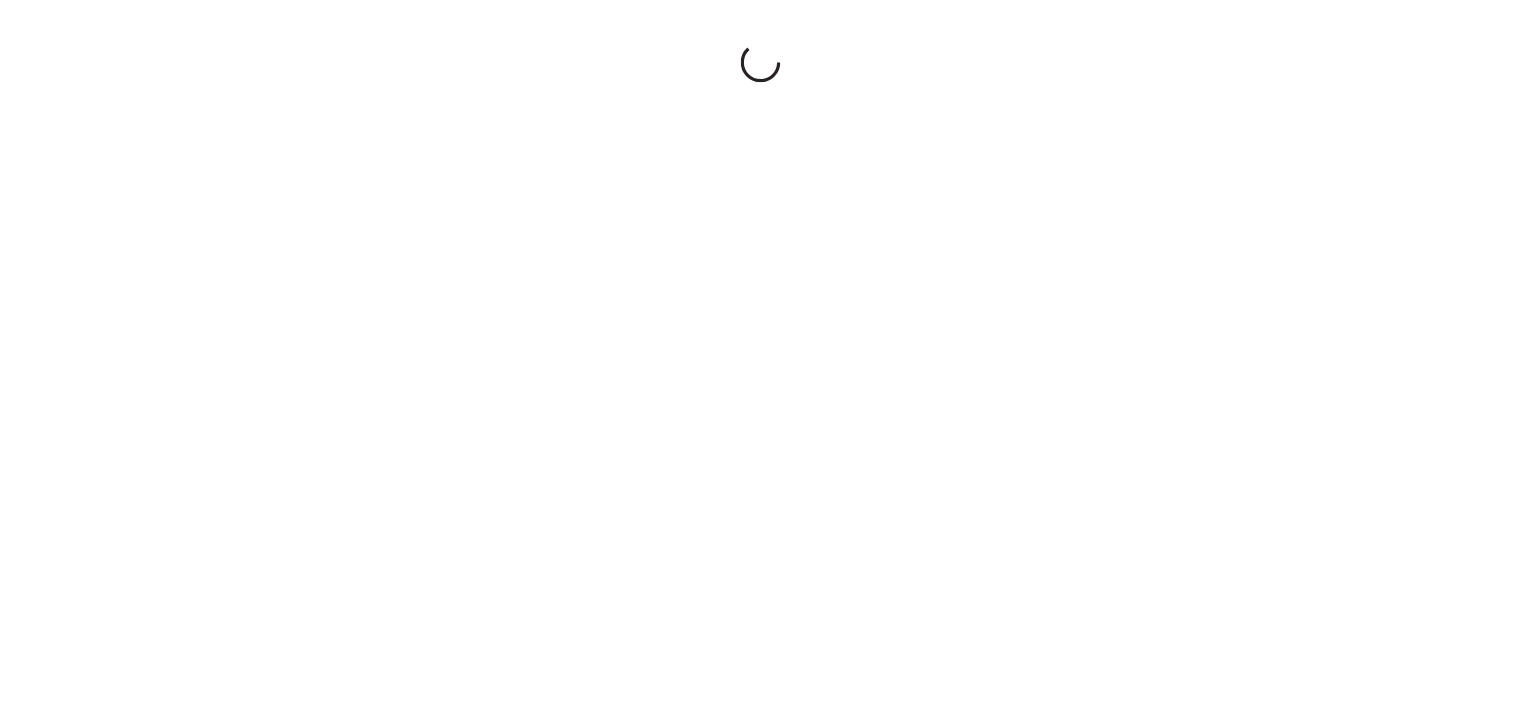 scroll, scrollTop: 0, scrollLeft: 0, axis: both 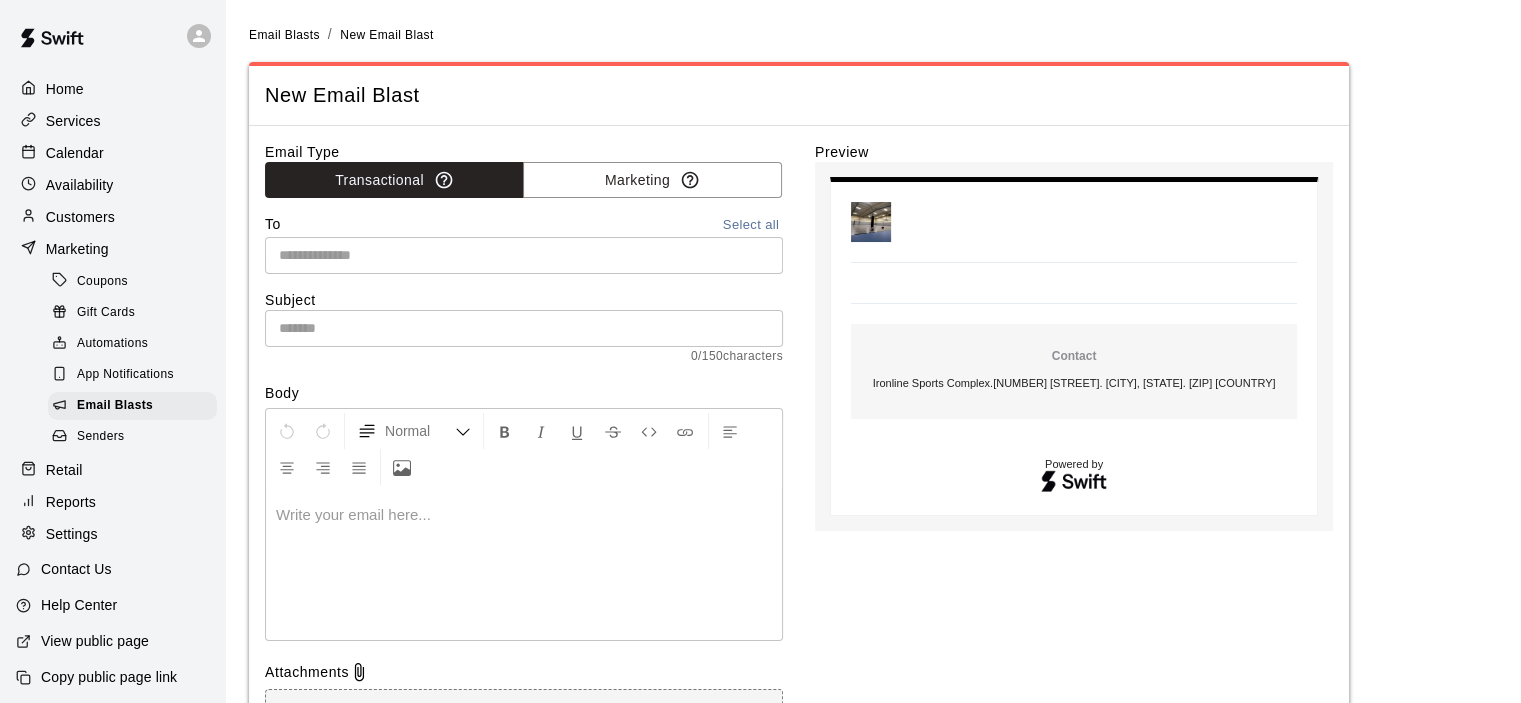 click on "To Select all ​" at bounding box center (524, 244) 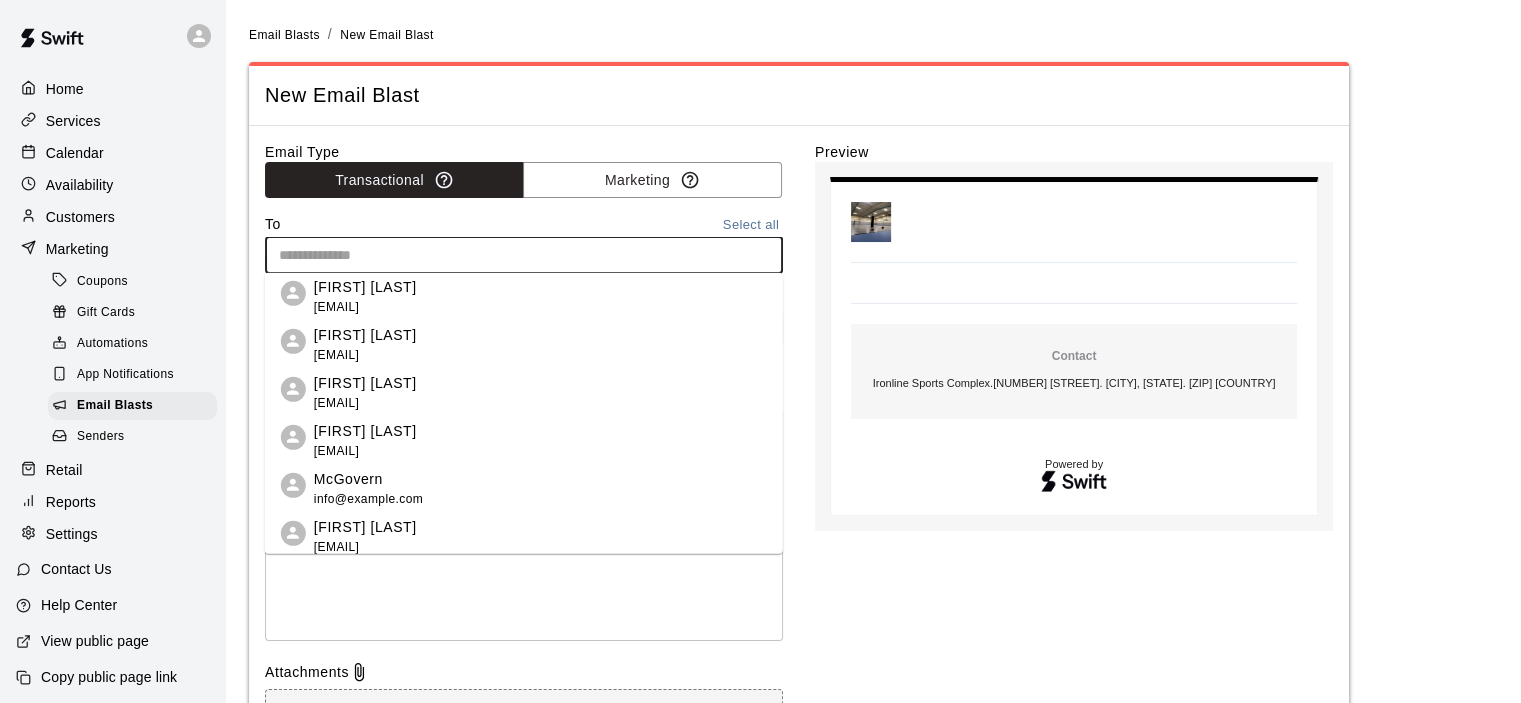 click on "Email Blasts / New Email Blast" at bounding box center [873, 35] 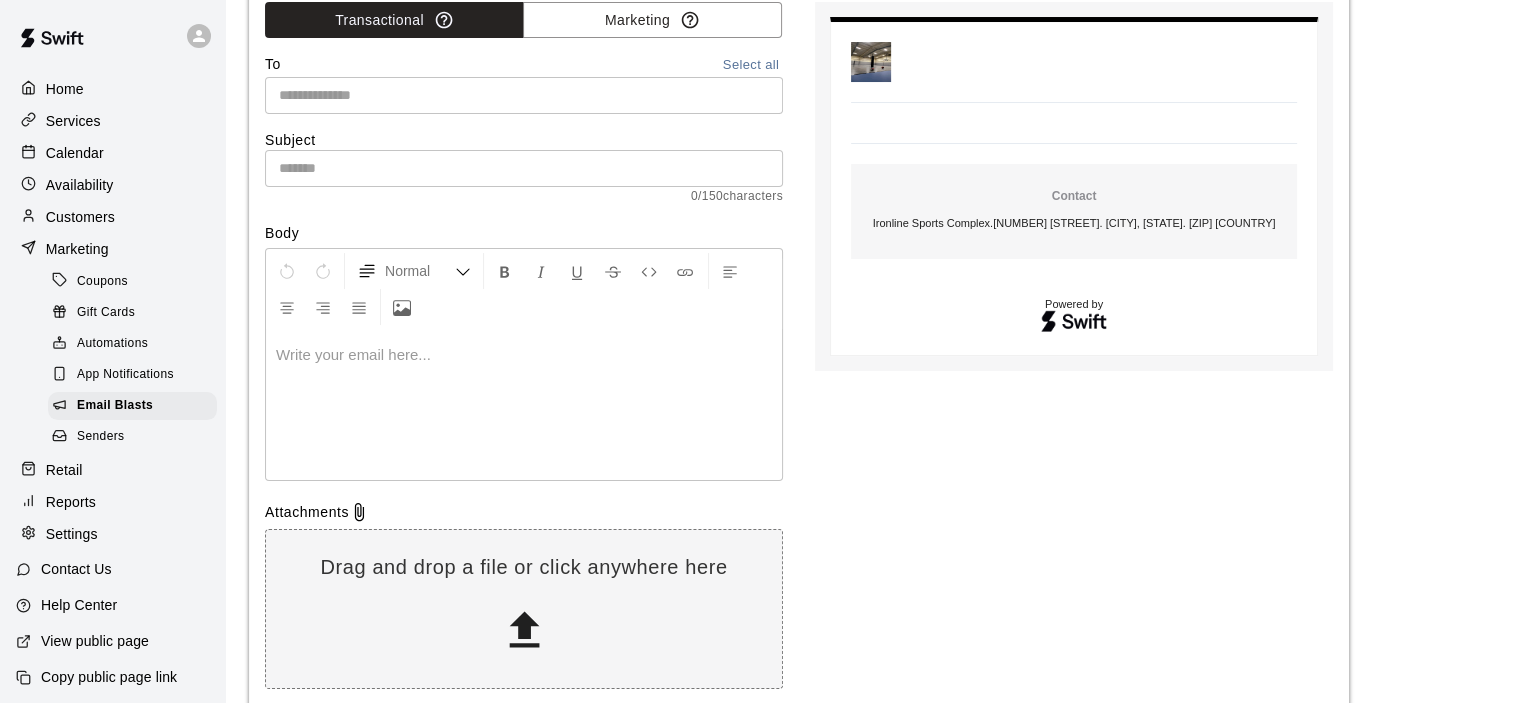 scroll, scrollTop: 64, scrollLeft: 0, axis: vertical 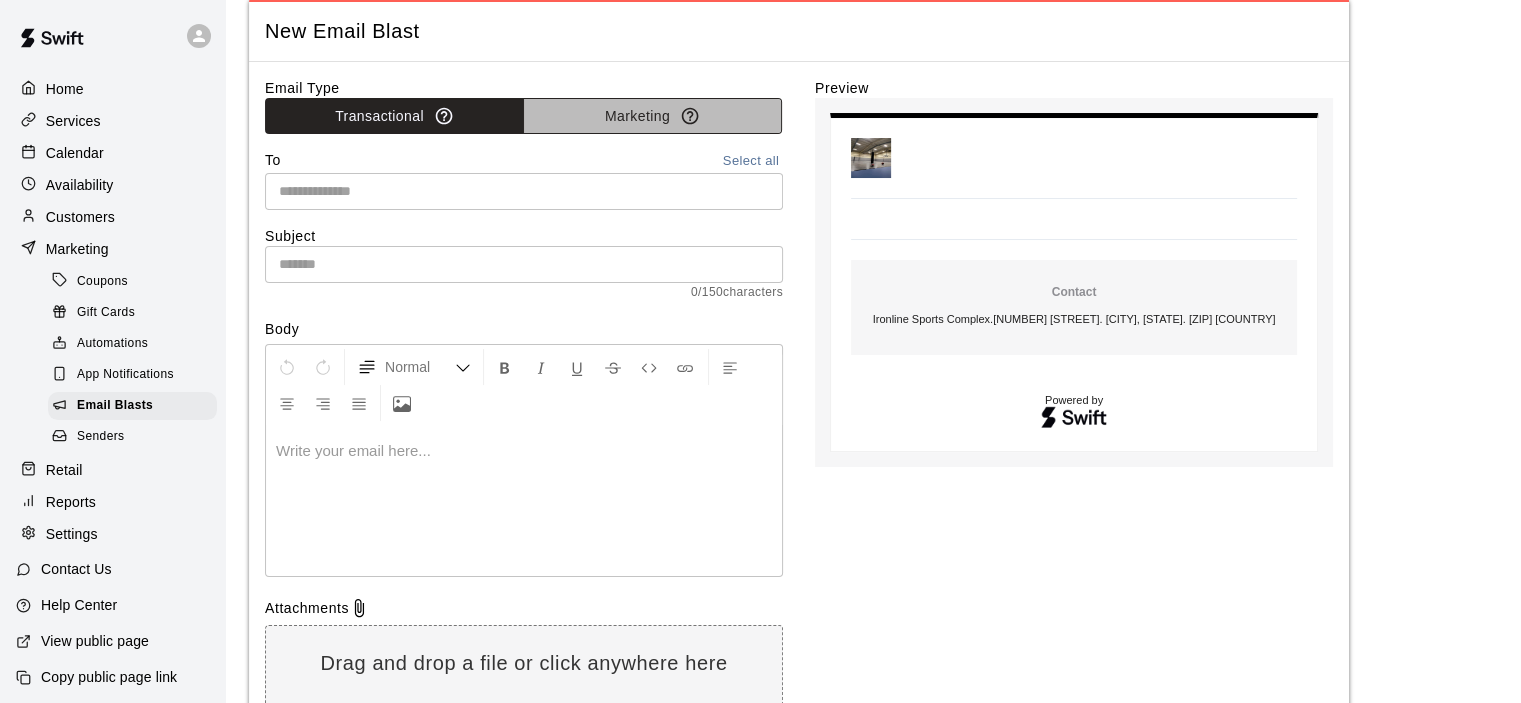 click on "Marketing" at bounding box center (652, 116) 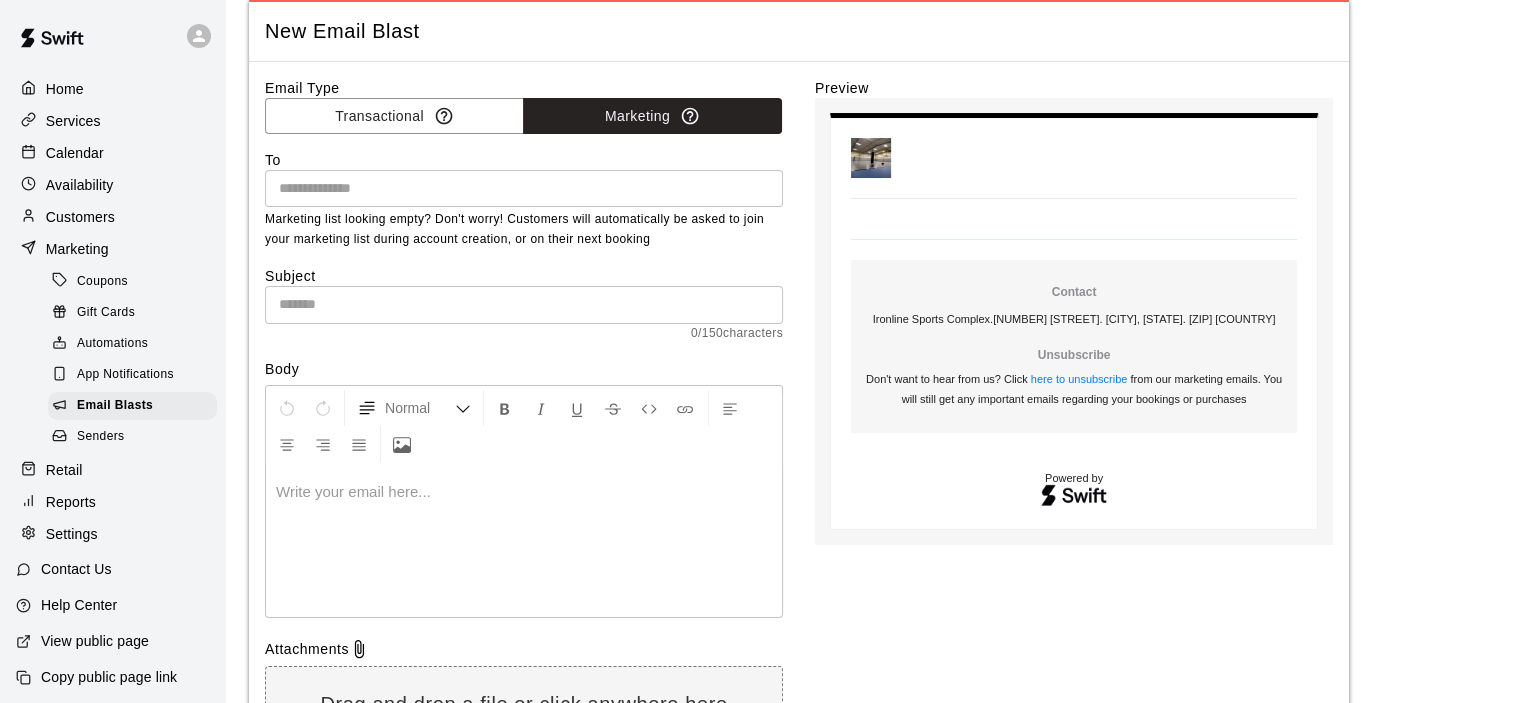 click on "Home" at bounding box center [112, 89] 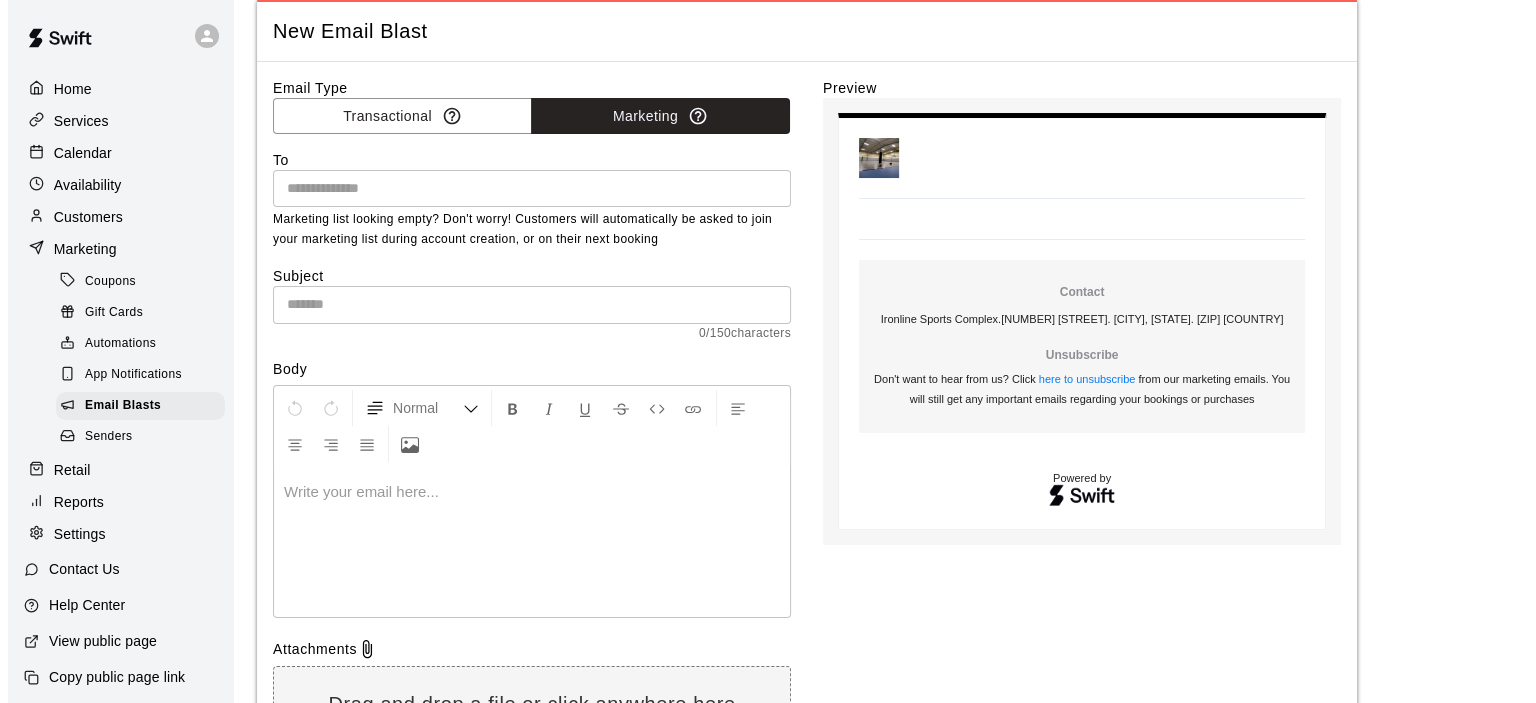scroll, scrollTop: 0, scrollLeft: 0, axis: both 